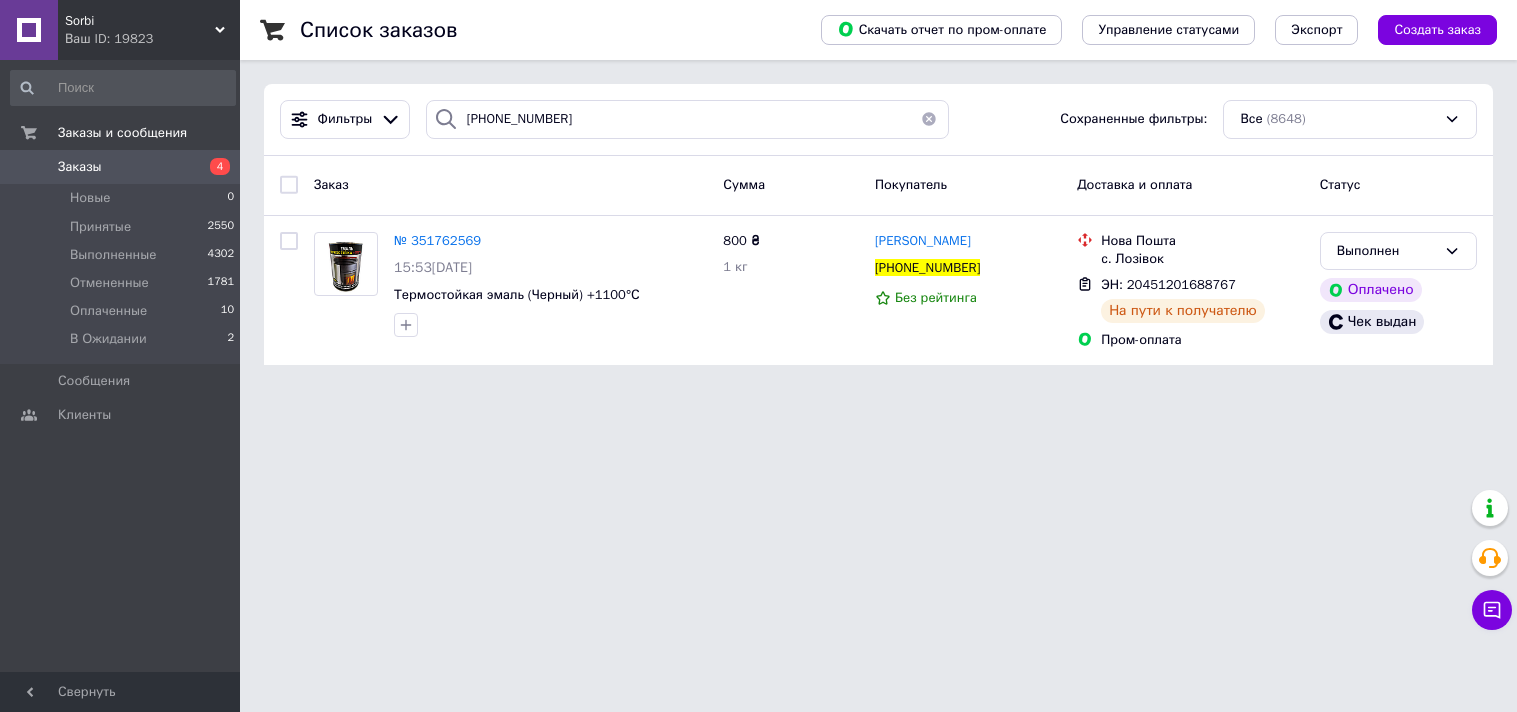 scroll, scrollTop: 0, scrollLeft: 0, axis: both 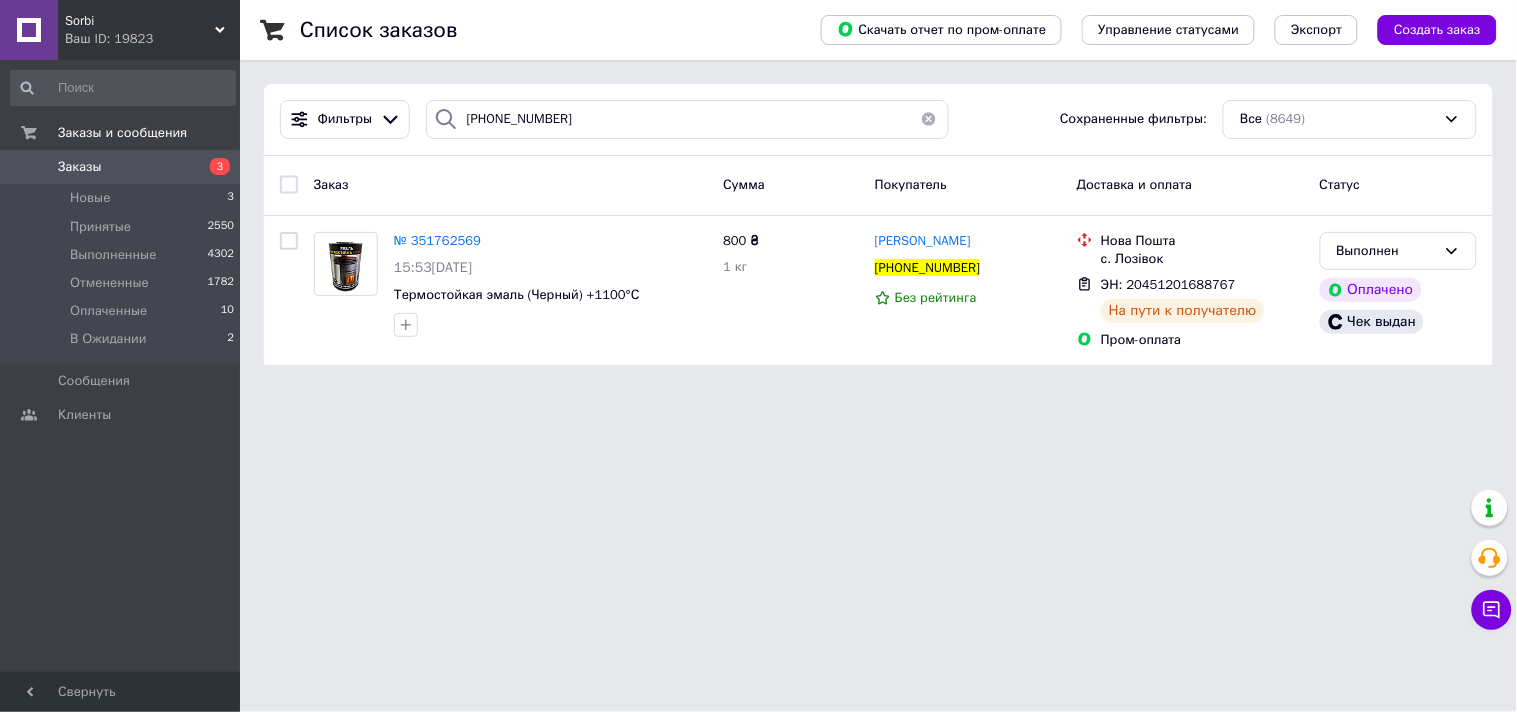 click on "Заказы 3" at bounding box center (123, 167) 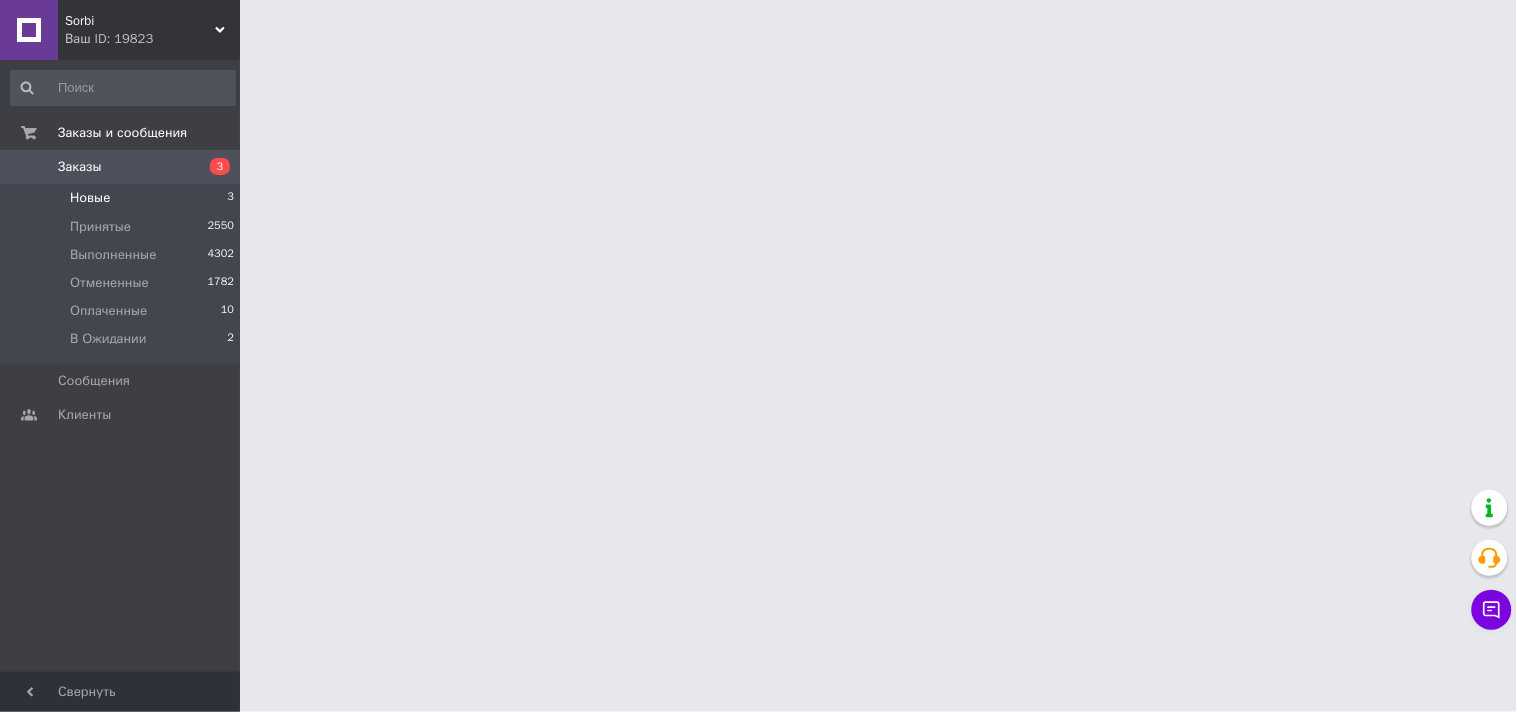 click on "Новые 3" at bounding box center (123, 198) 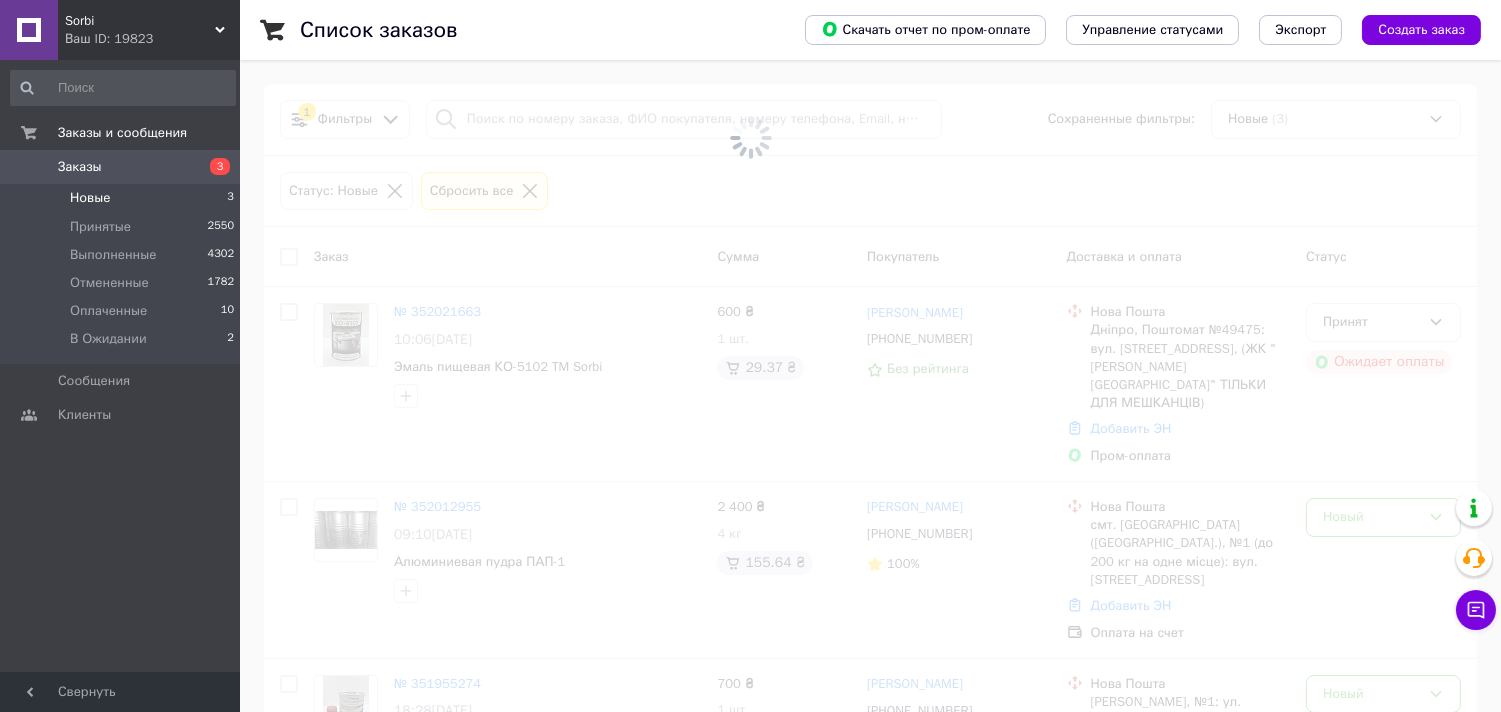 click on "Заказы 3" at bounding box center [123, 167] 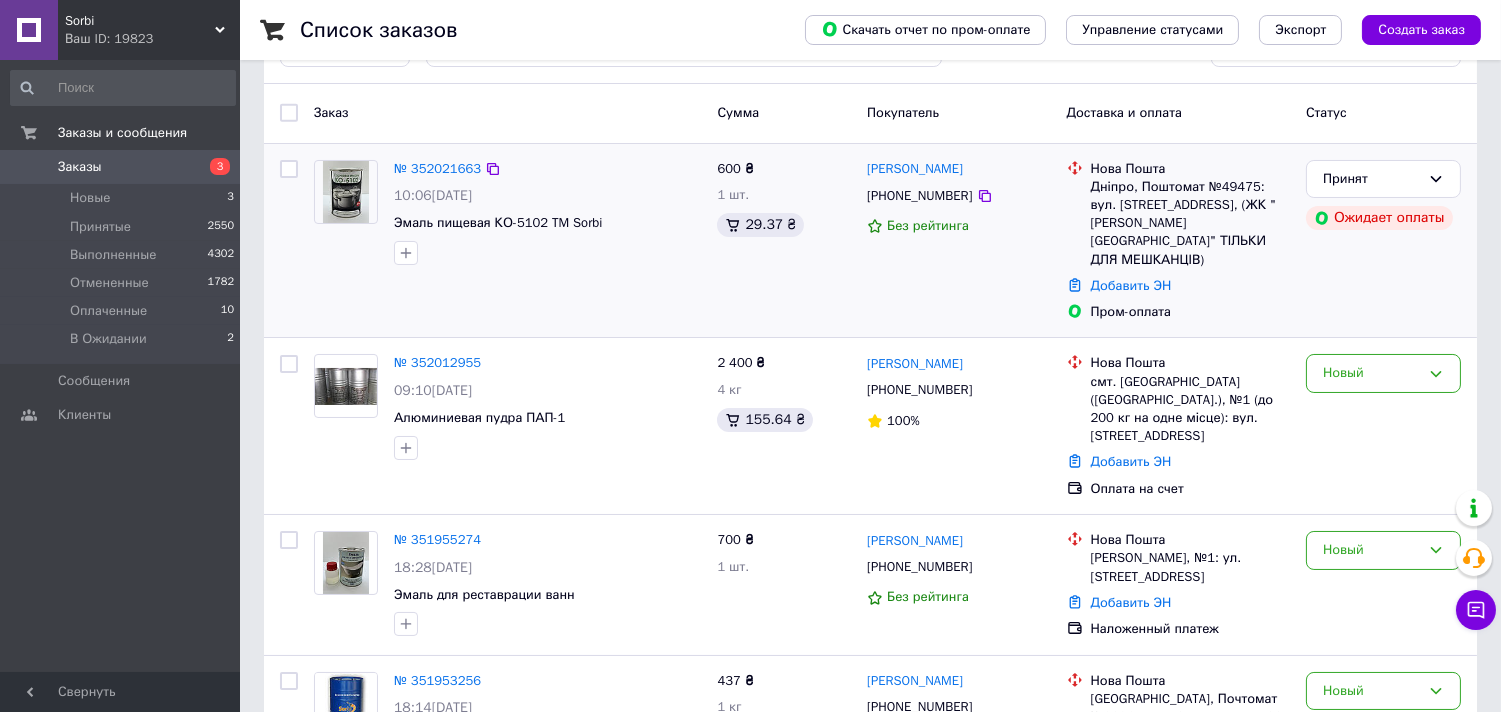 scroll, scrollTop: 111, scrollLeft: 0, axis: vertical 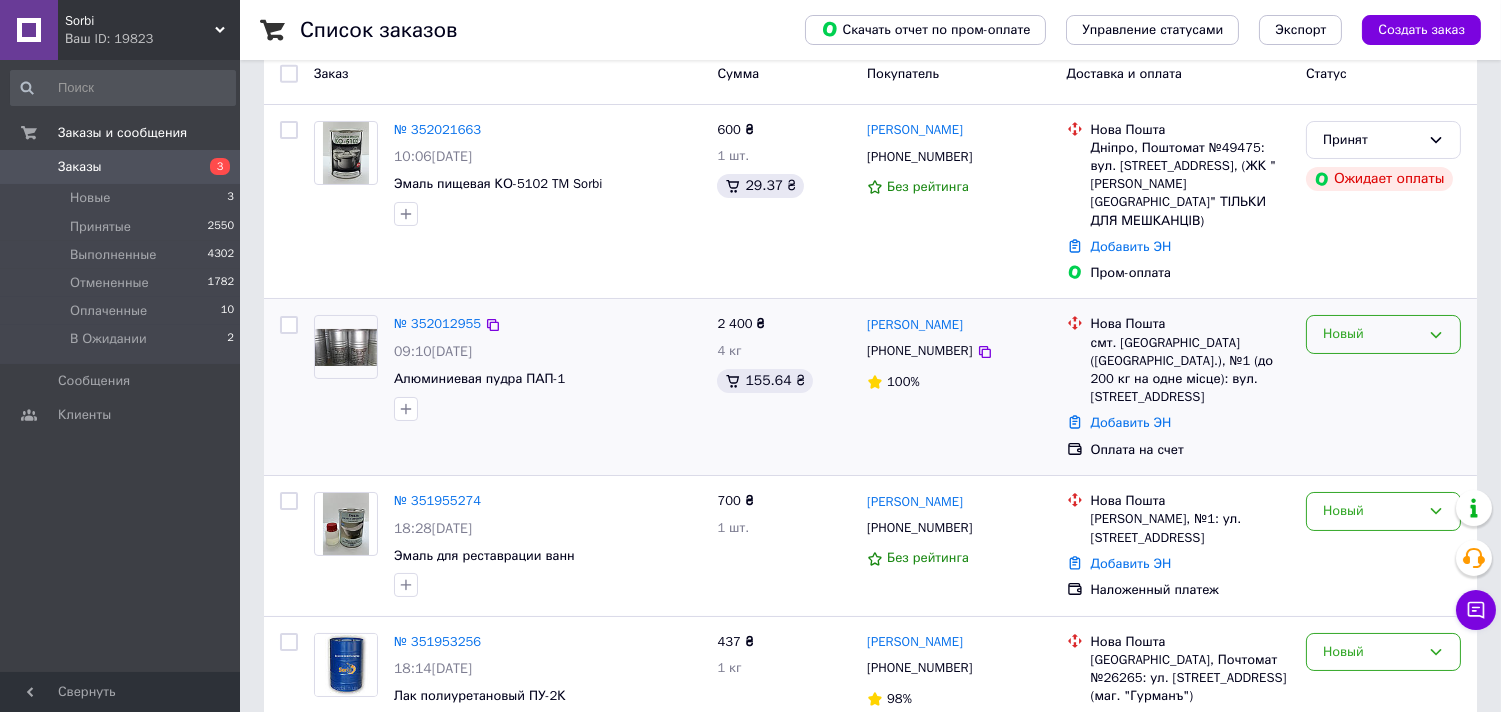 click on "Новый" at bounding box center (1371, 334) 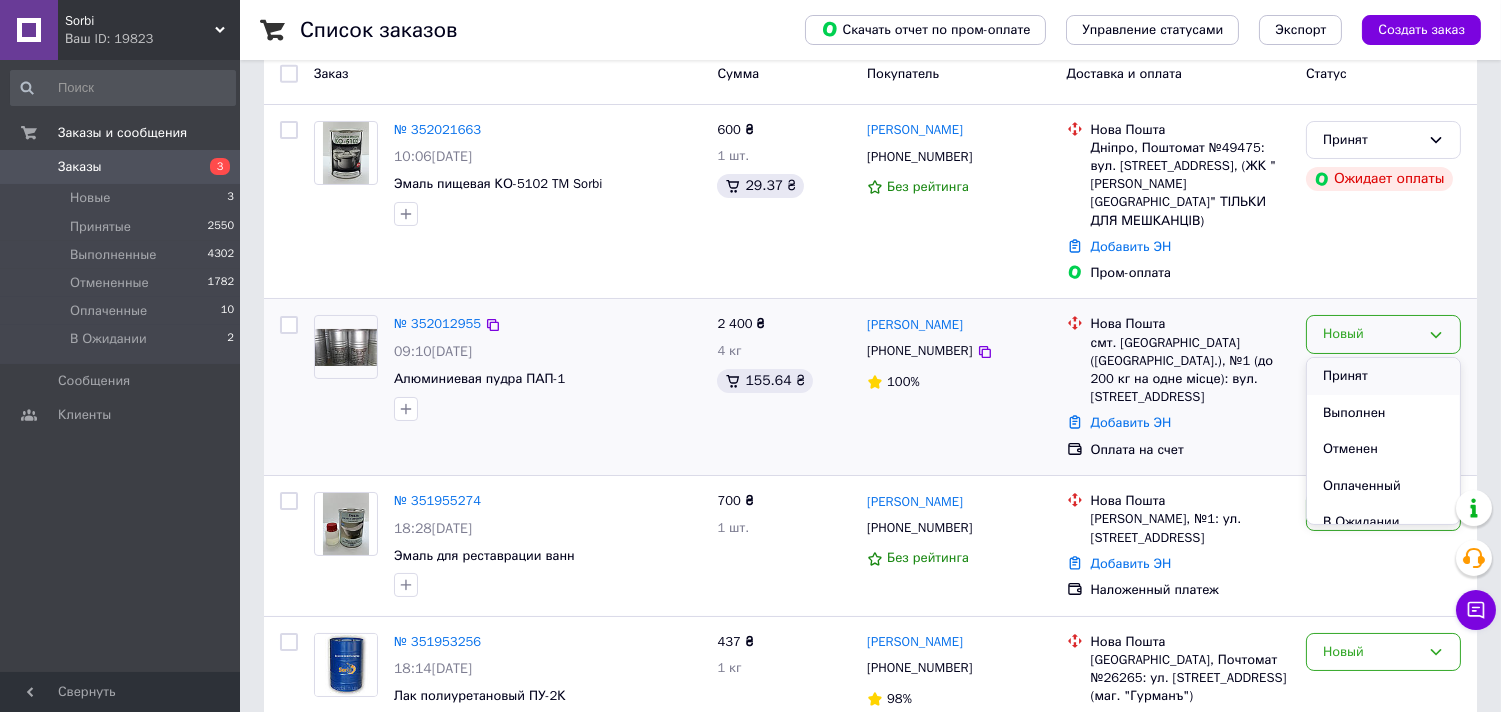 click on "Принят" at bounding box center (1383, 376) 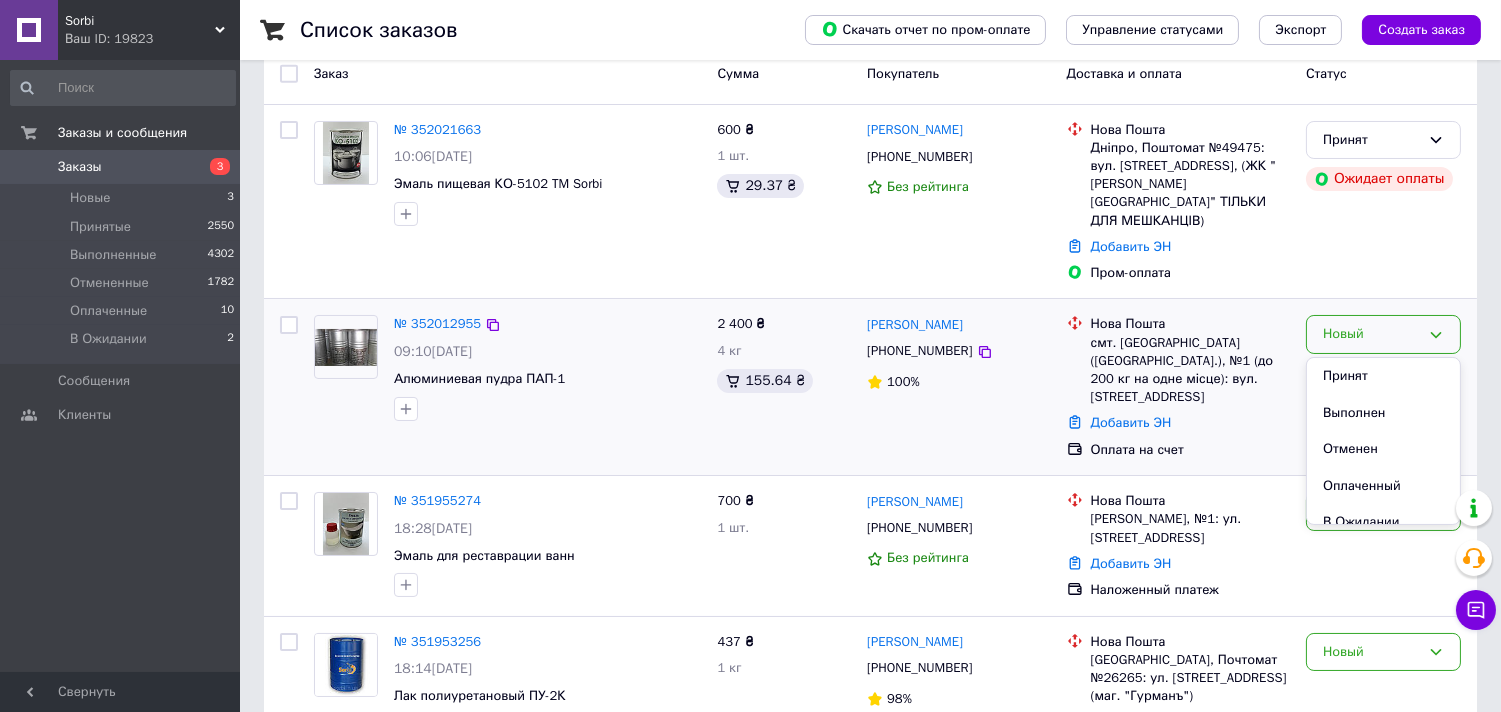 click on "Новый Принят Выполнен Отменен Оплаченный В Ожидании" at bounding box center (1383, 387) 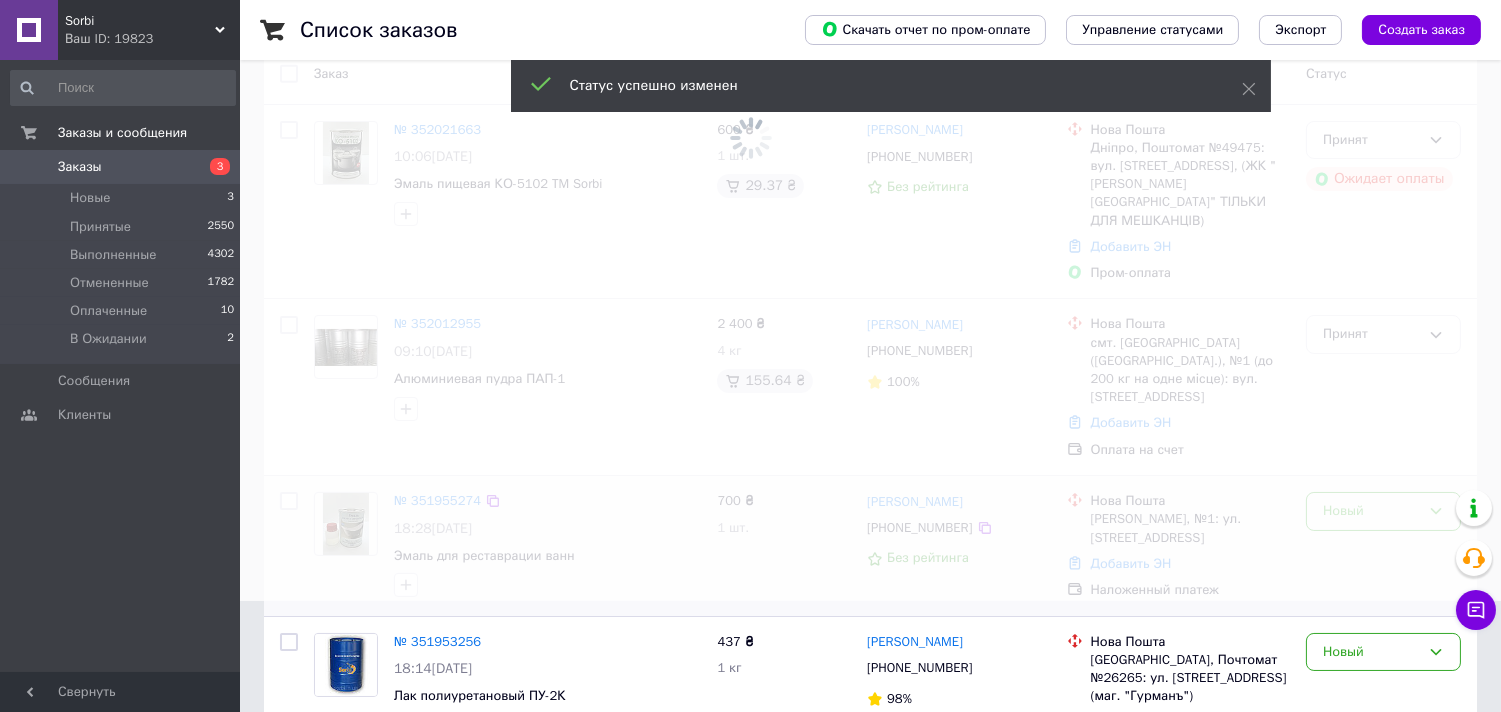 click at bounding box center (750, 245) 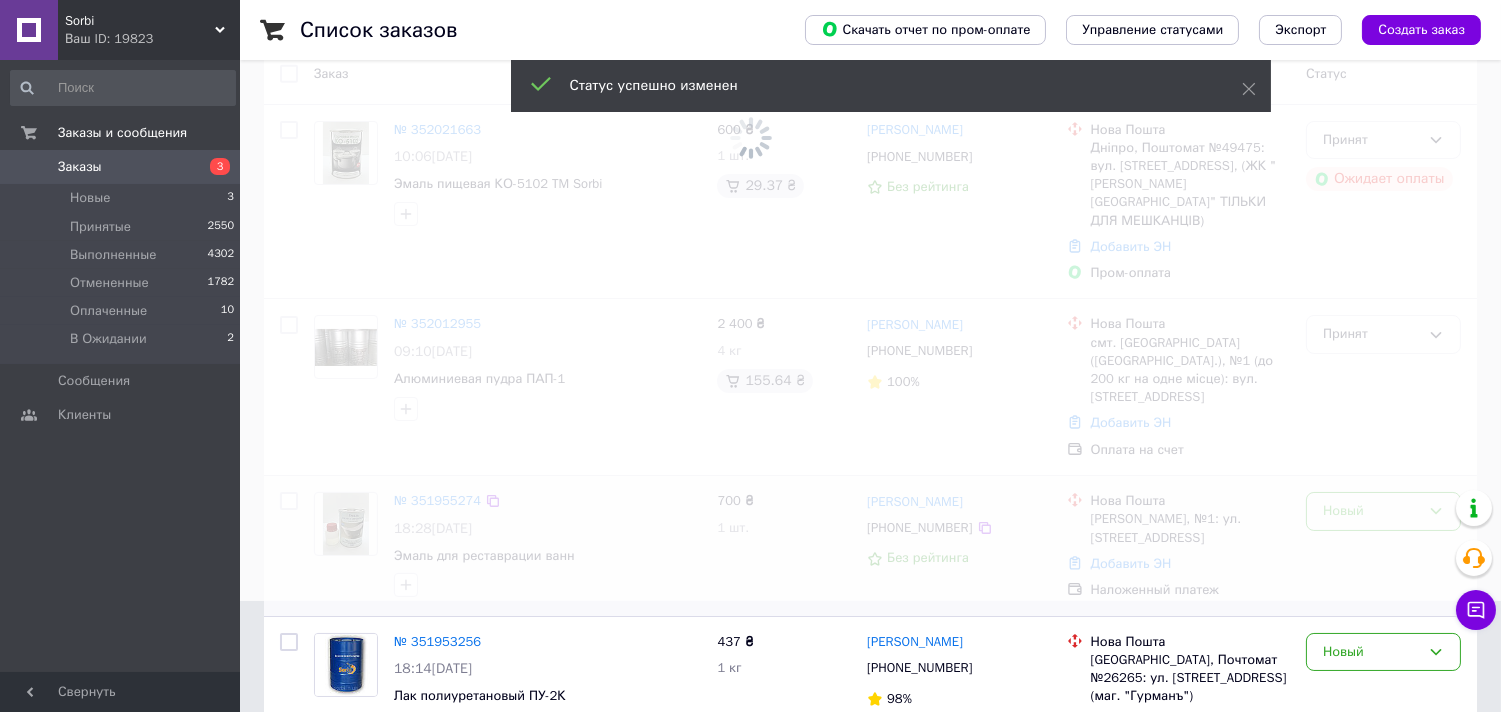 click at bounding box center (750, 245) 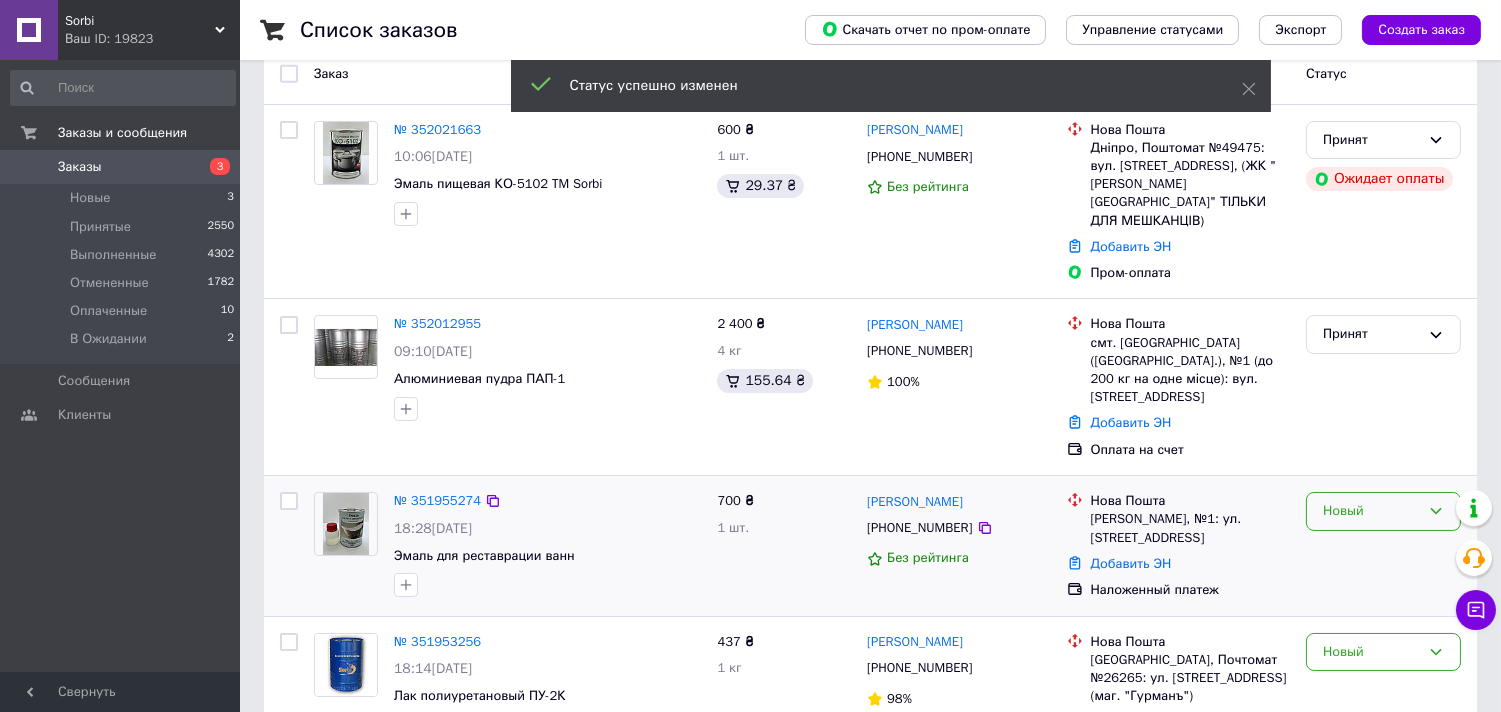 click on "Новый" at bounding box center [1371, 511] 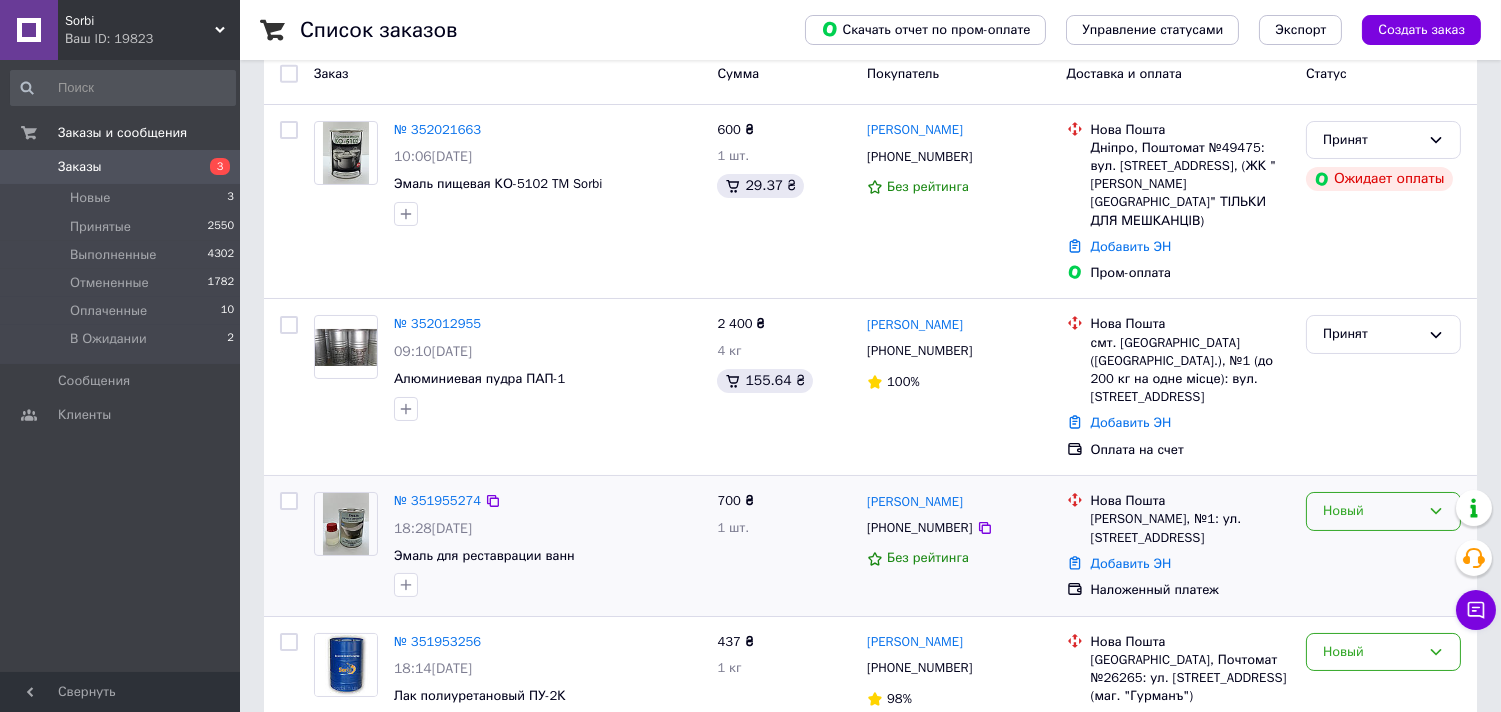 click on "Новый" at bounding box center [1371, 511] 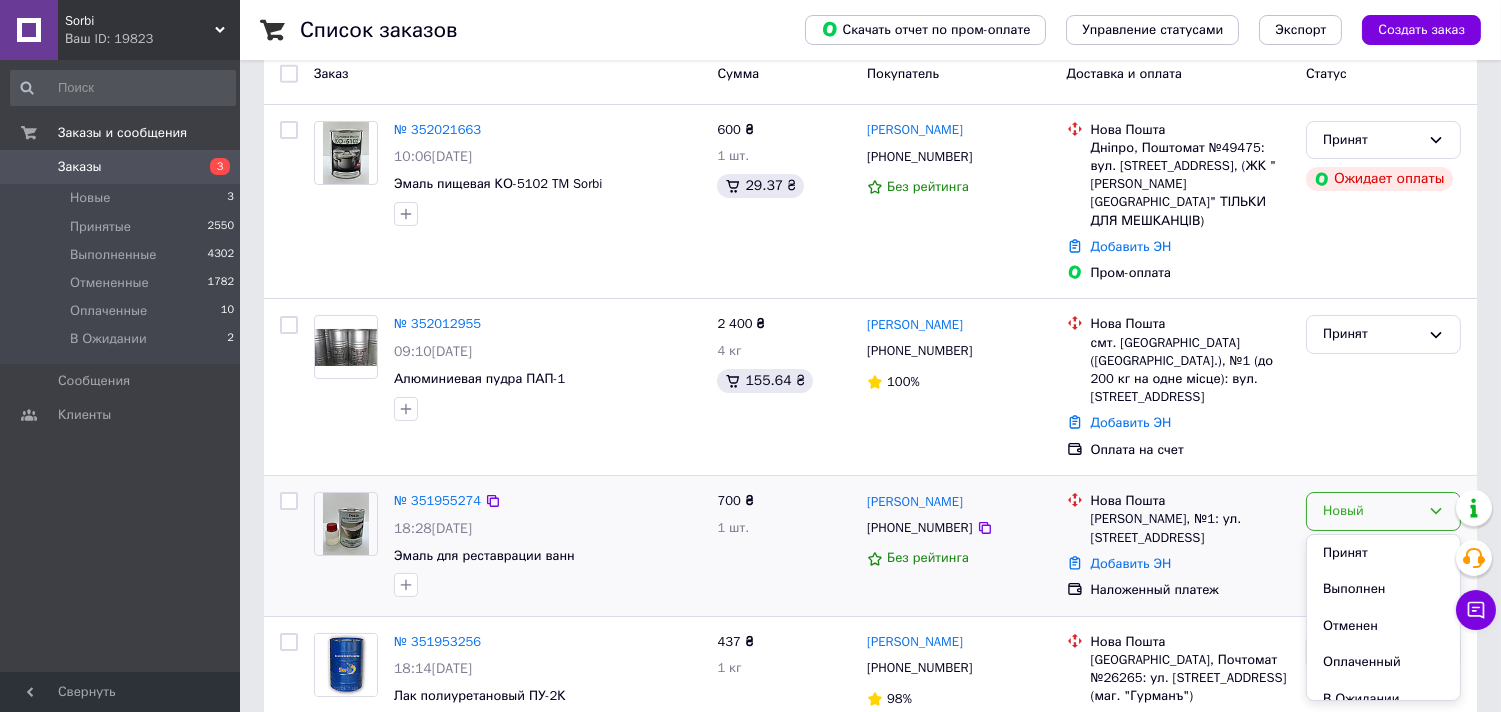 click on "Принят" at bounding box center [1383, 553] 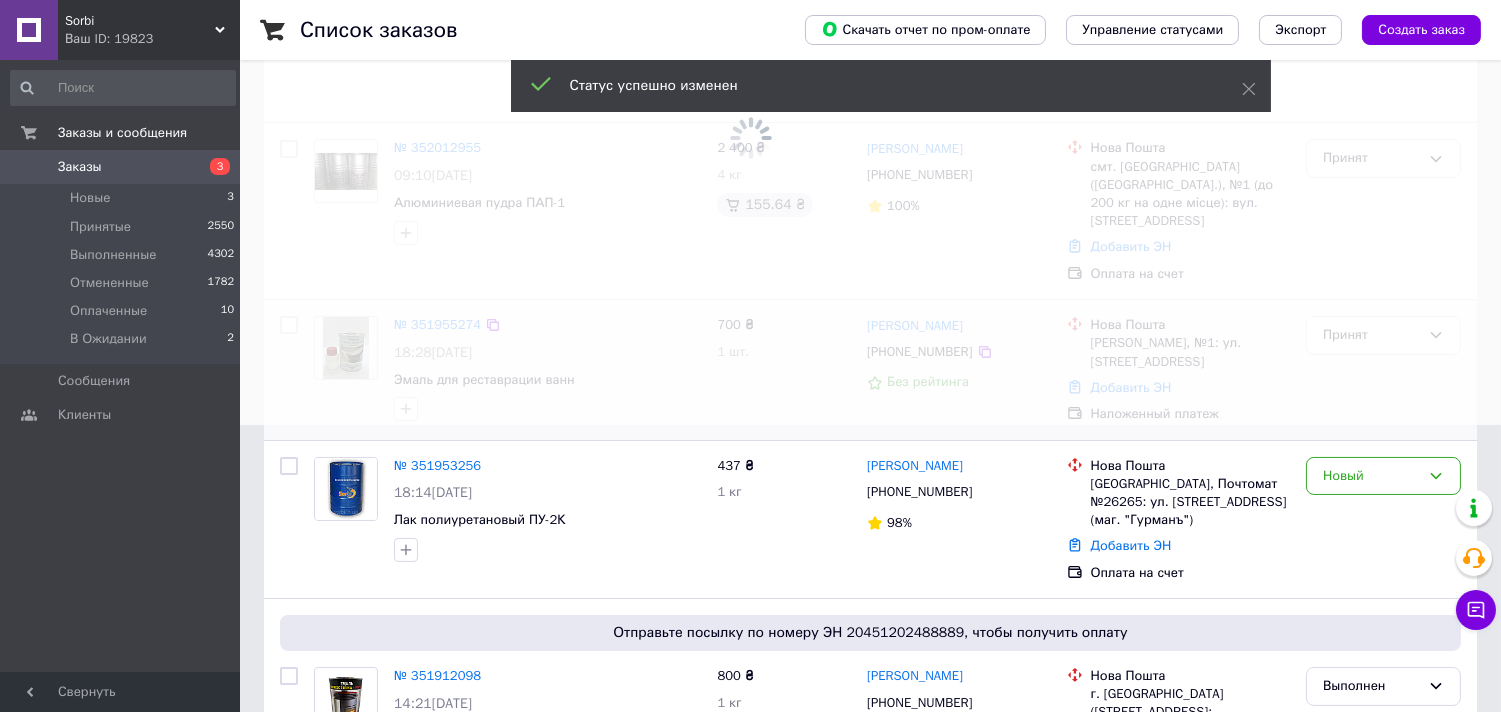 scroll, scrollTop: 333, scrollLeft: 0, axis: vertical 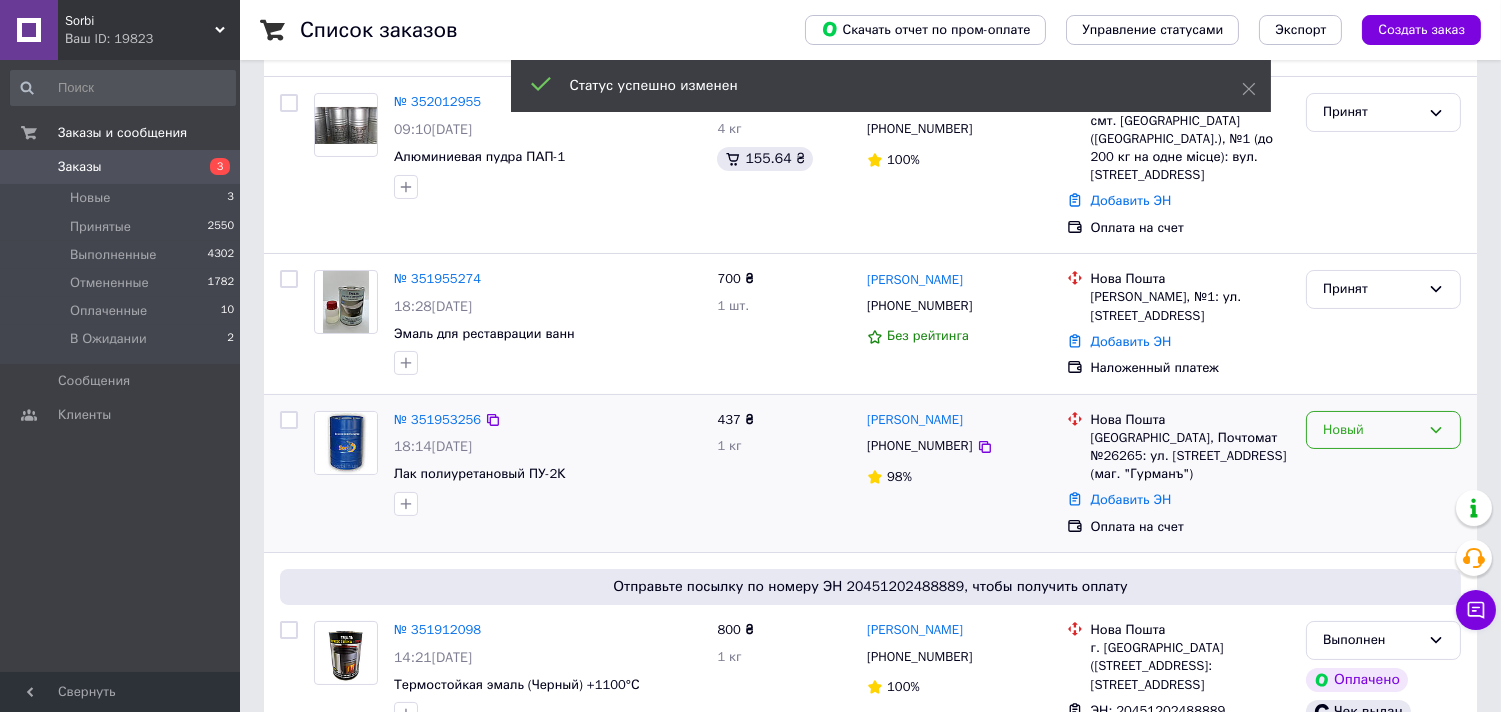 click on "Новый" at bounding box center (1371, 430) 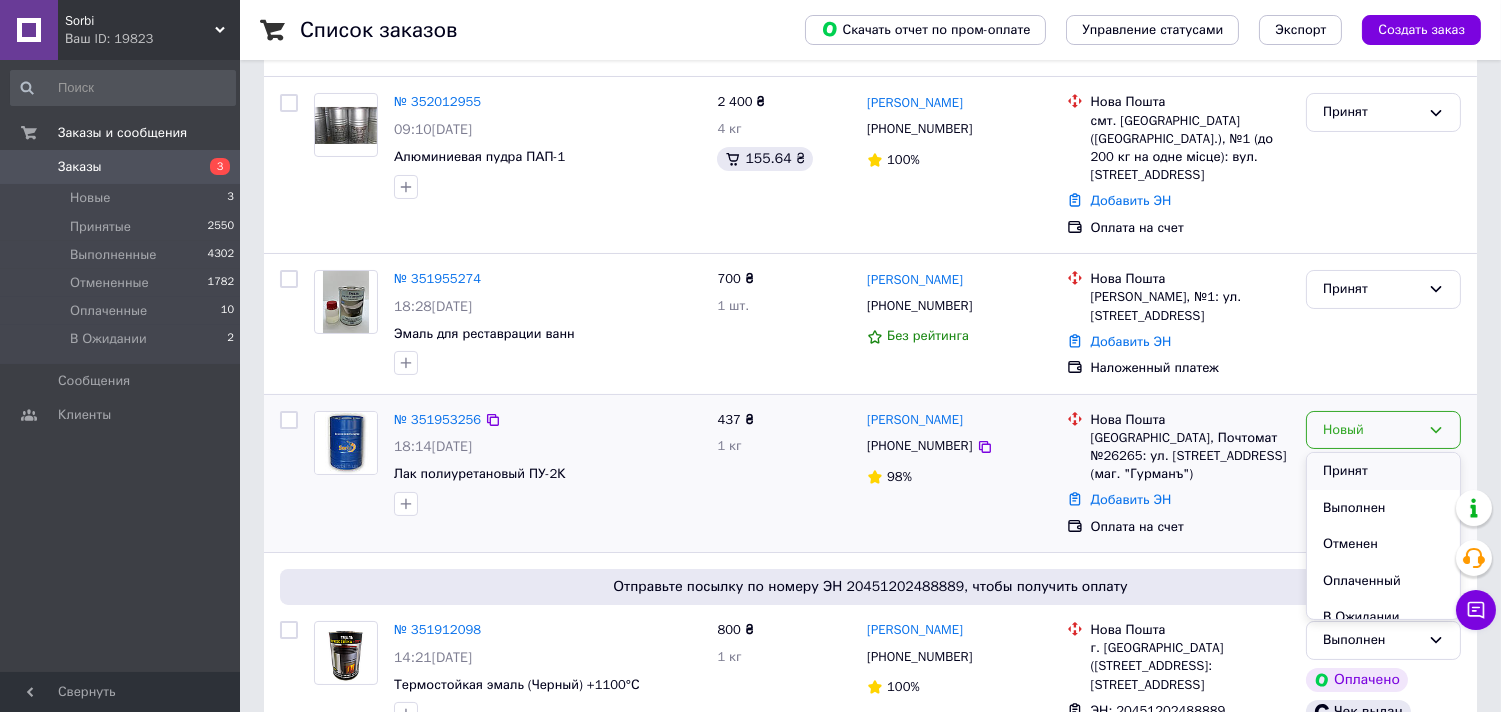 click on "Принят" at bounding box center (1383, 471) 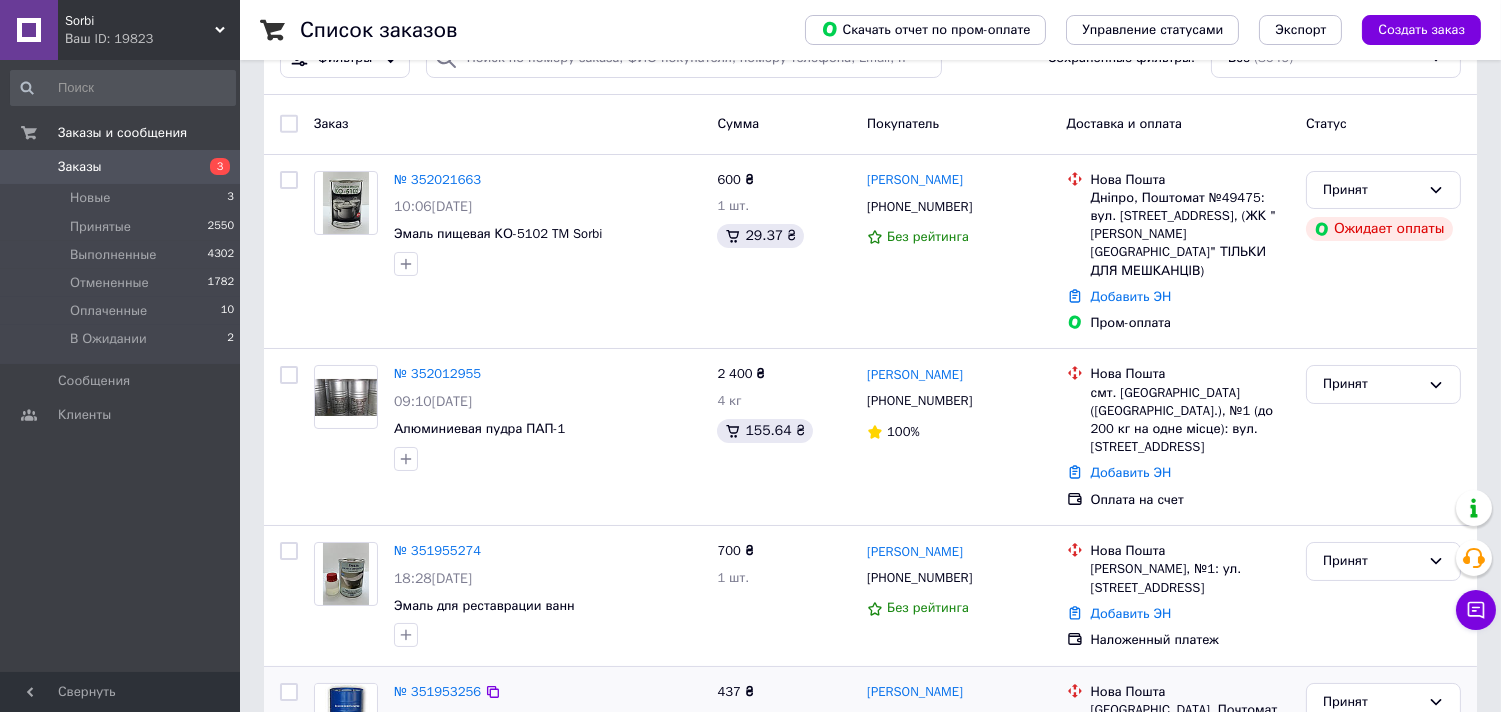 scroll, scrollTop: 111, scrollLeft: 0, axis: vertical 